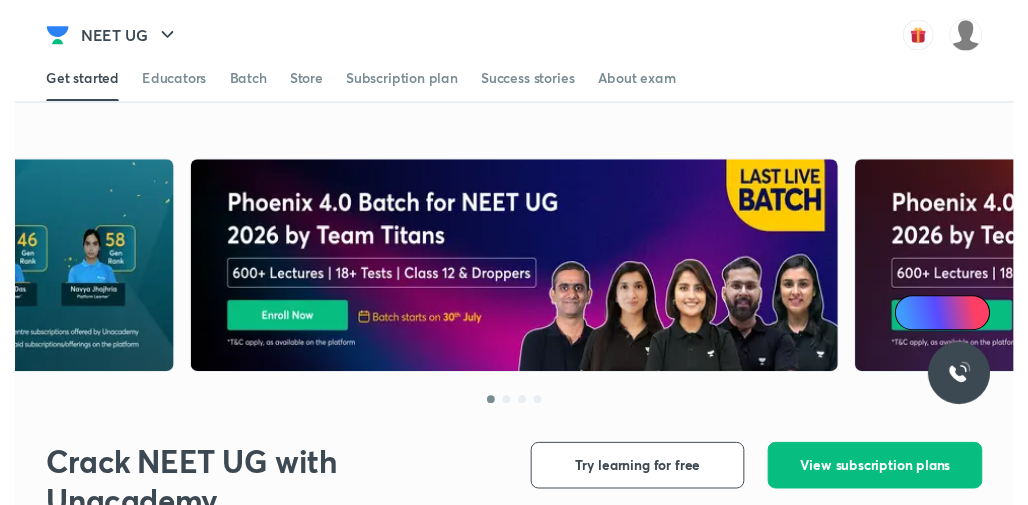 scroll, scrollTop: 0, scrollLeft: 0, axis: both 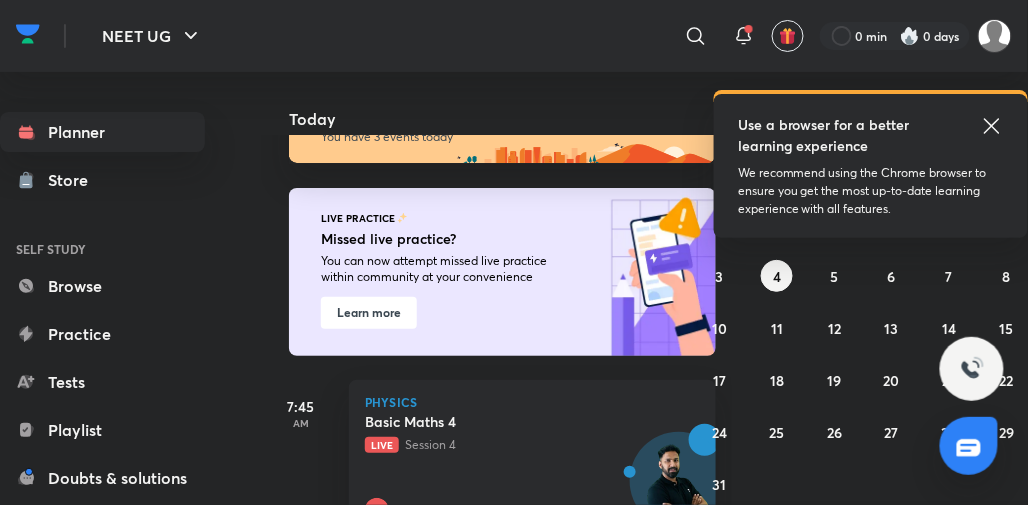 click 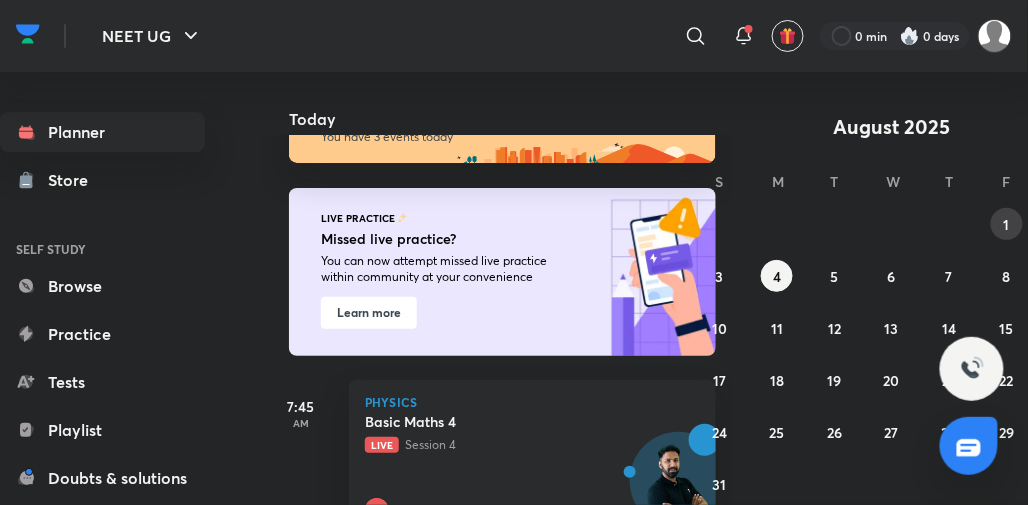 click on "1" at bounding box center (1007, 224) 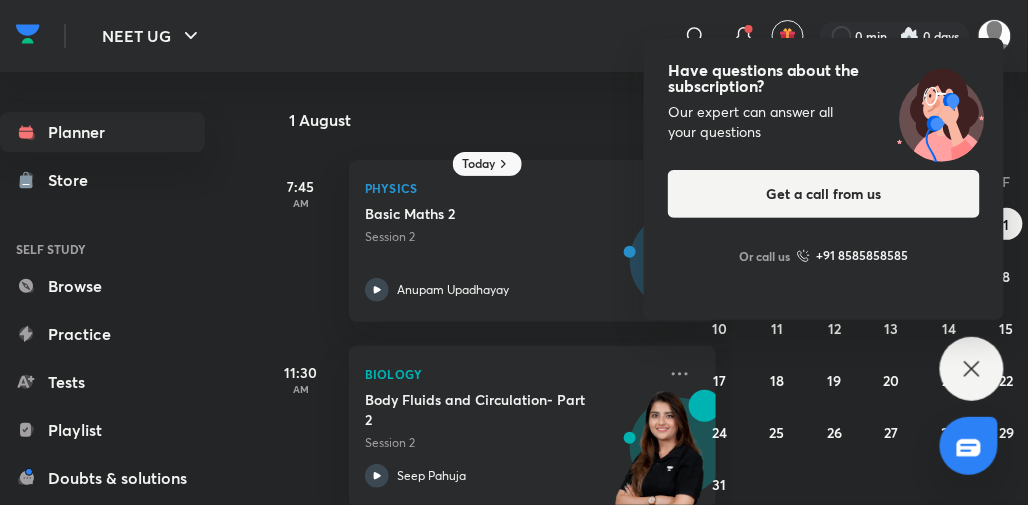 click on "1 August" at bounding box center [498, 104] 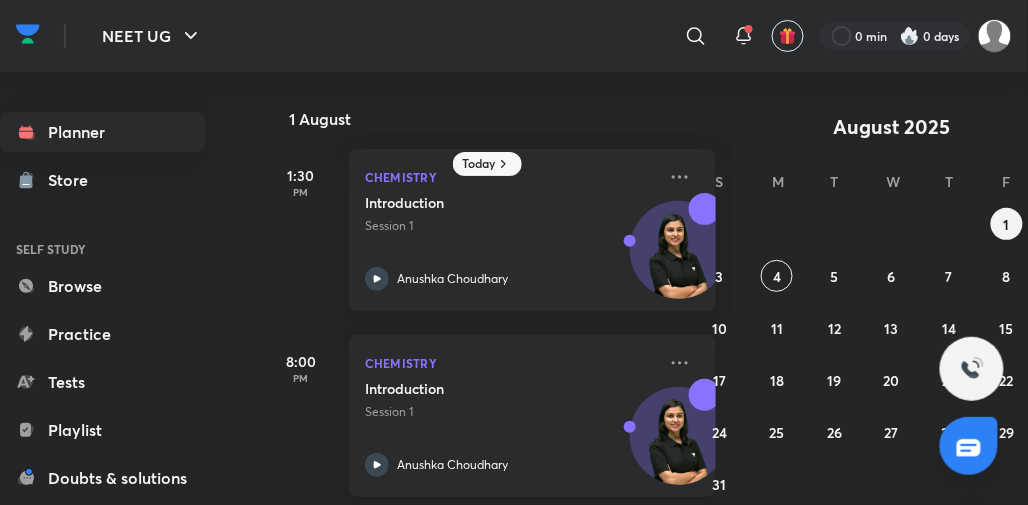scroll, scrollTop: 390, scrollLeft: 0, axis: vertical 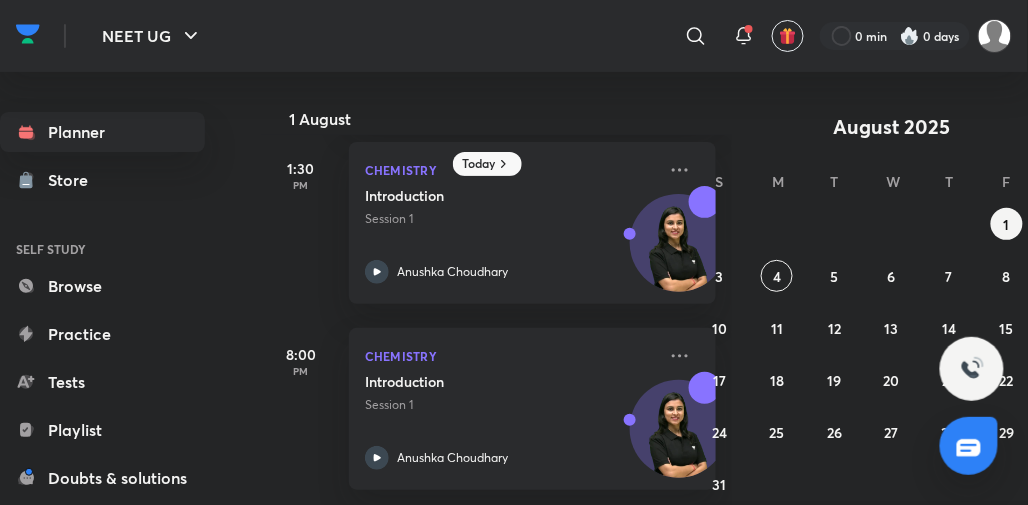 click on "August 2025 S M T W T F S 27 28 29 30 31 1 2 3 4 5 6 7 8 9 10 11 12 13 14 15 16 17 18 19 20 21 22 23 24 25 26 27 28 29 30 31 1 2 3 4 5 6" at bounding box center [892, 306] 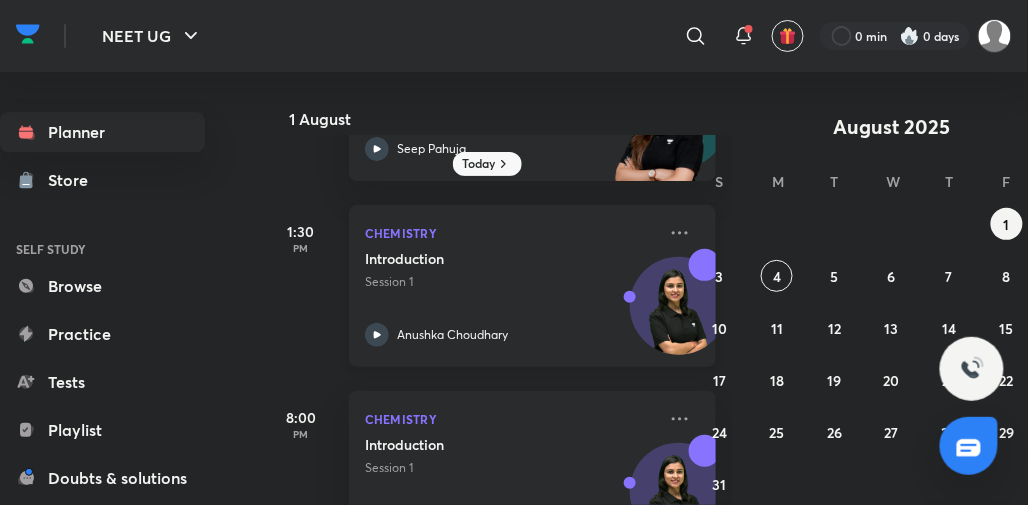 scroll, scrollTop: 325, scrollLeft: 0, axis: vertical 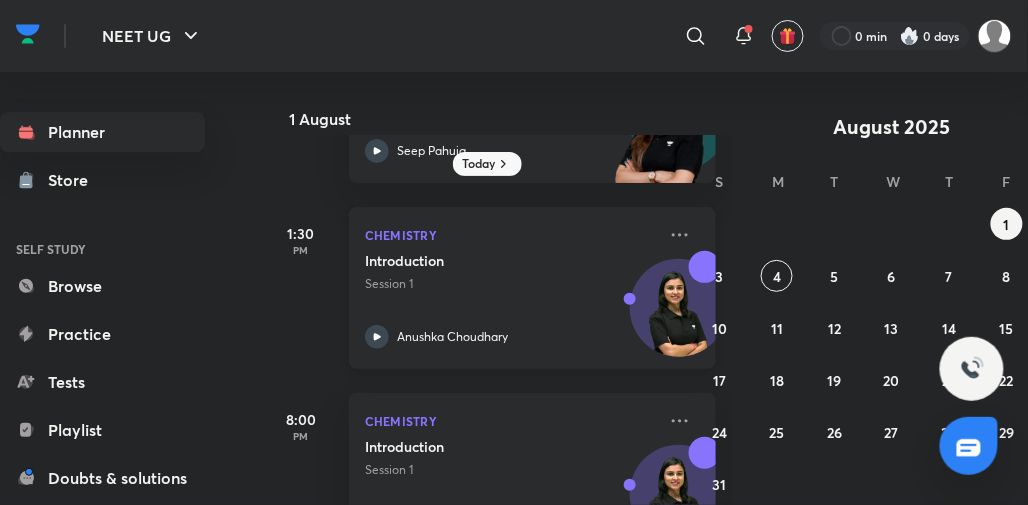 click on "Introduction Session 1 Anushka Choudhary" at bounding box center [510, 300] 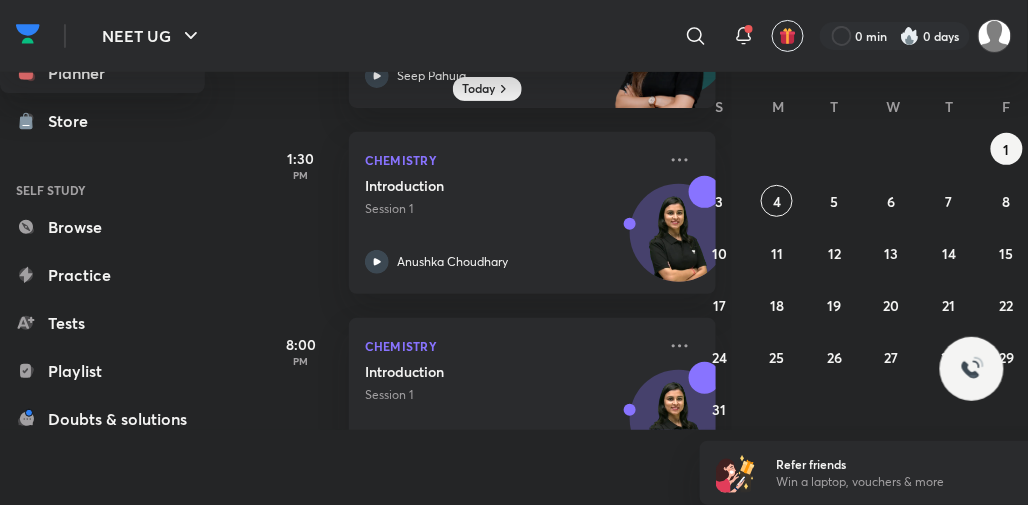 scroll, scrollTop: 0, scrollLeft: 0, axis: both 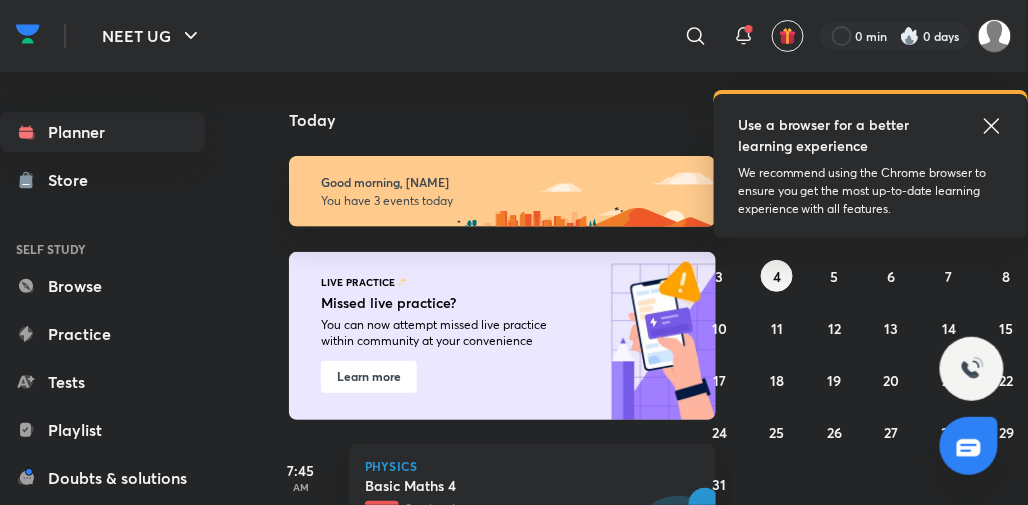 click 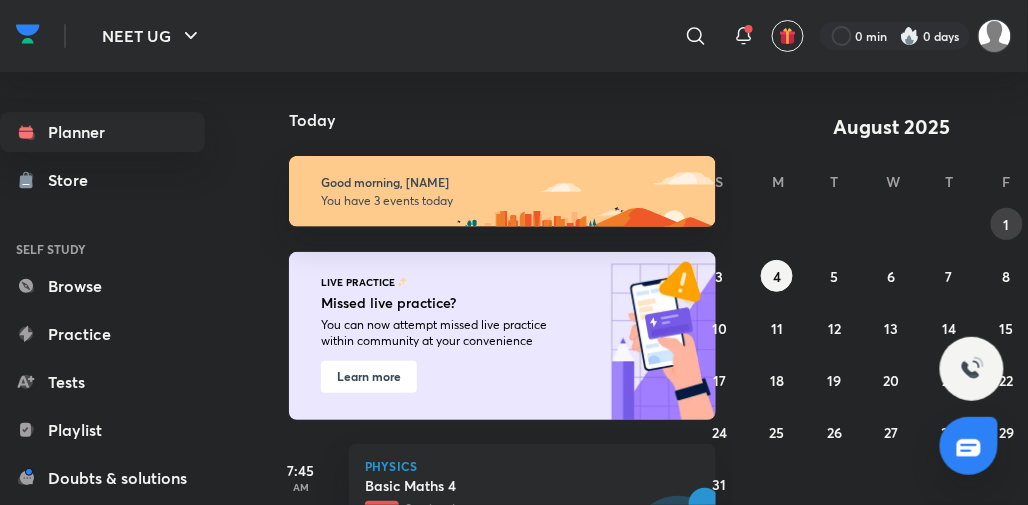 click on "1" at bounding box center (1007, 224) 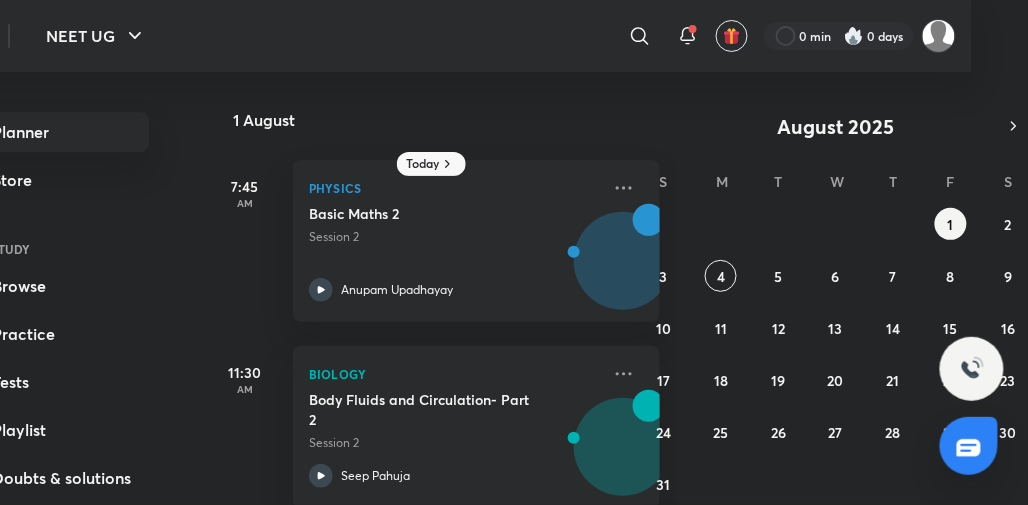scroll, scrollTop: 75, scrollLeft: 56, axis: both 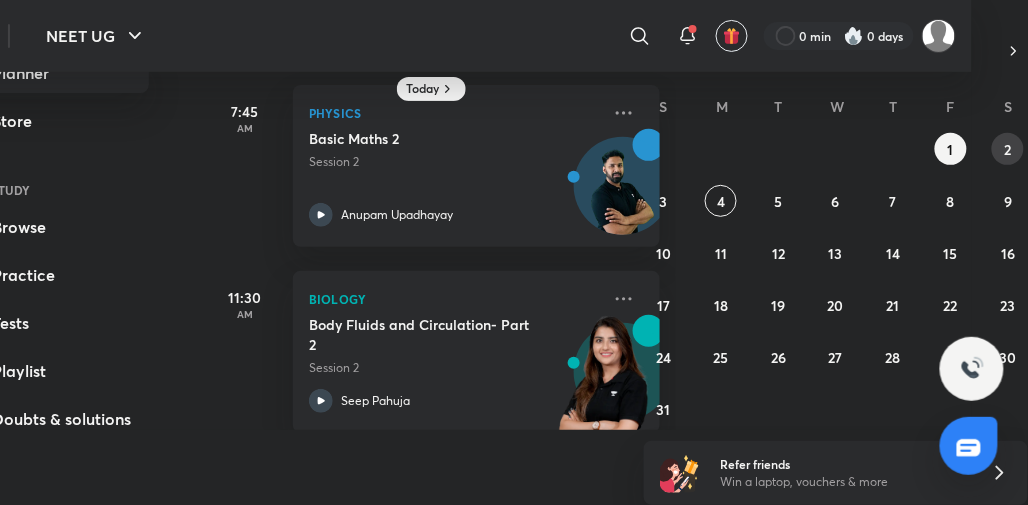 click on "2" at bounding box center (1008, 149) 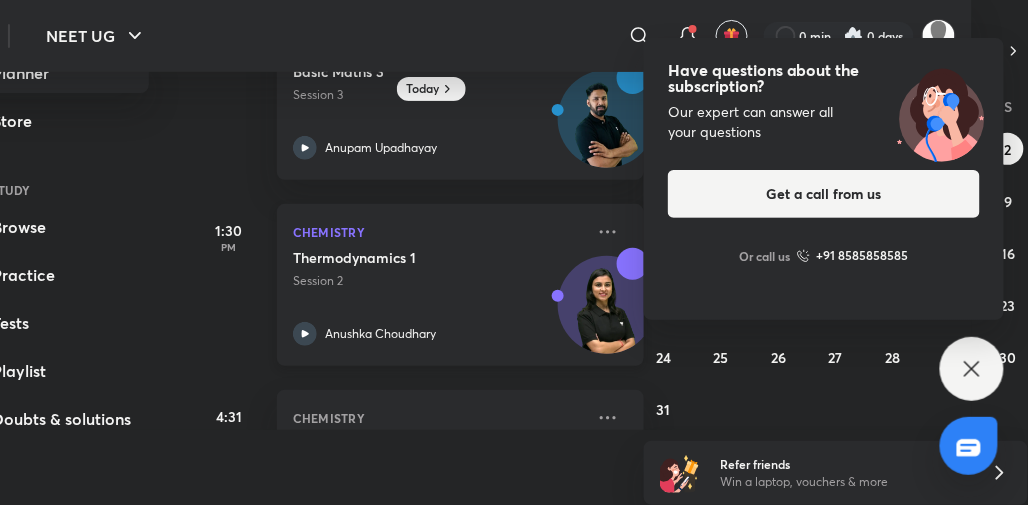 scroll, scrollTop: 0, scrollLeft: 16, axis: horizontal 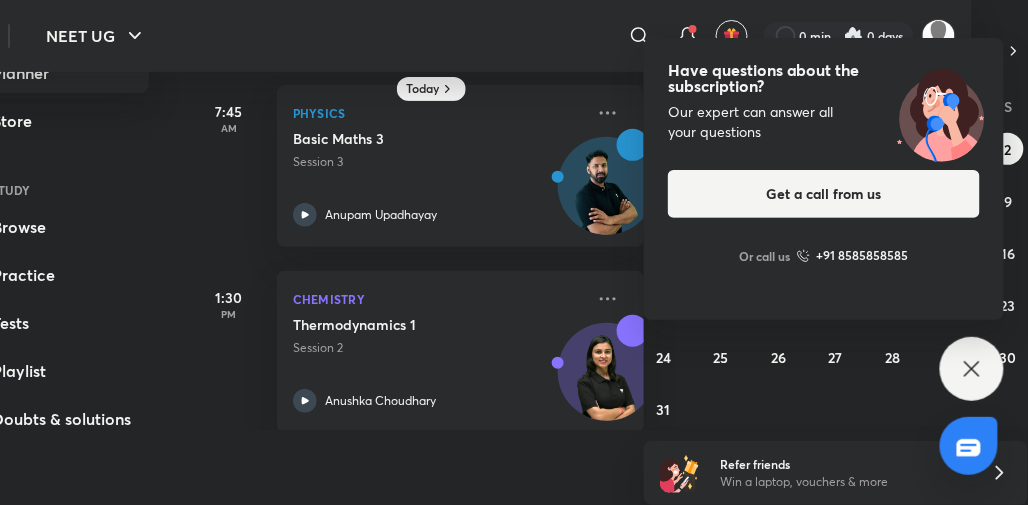 click 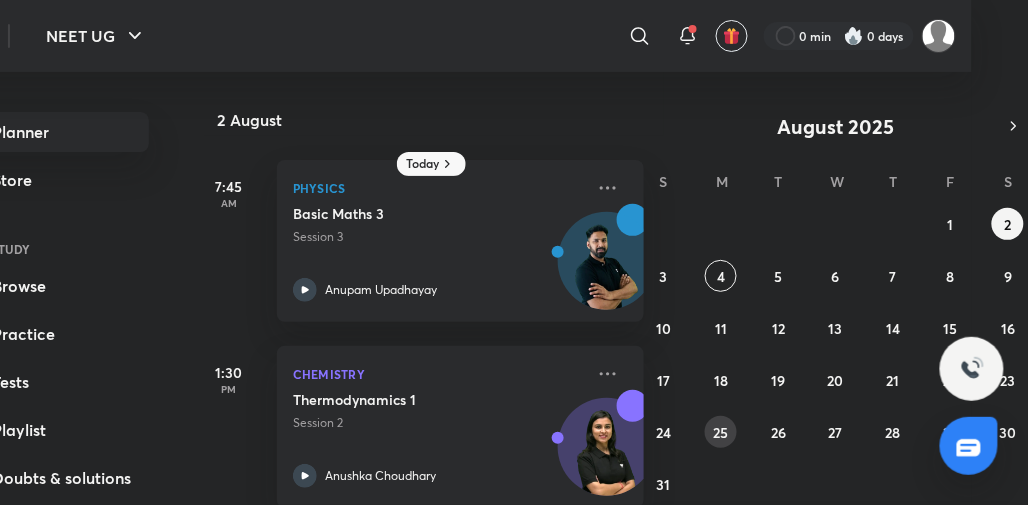 scroll, scrollTop: 48, scrollLeft: 56, axis: both 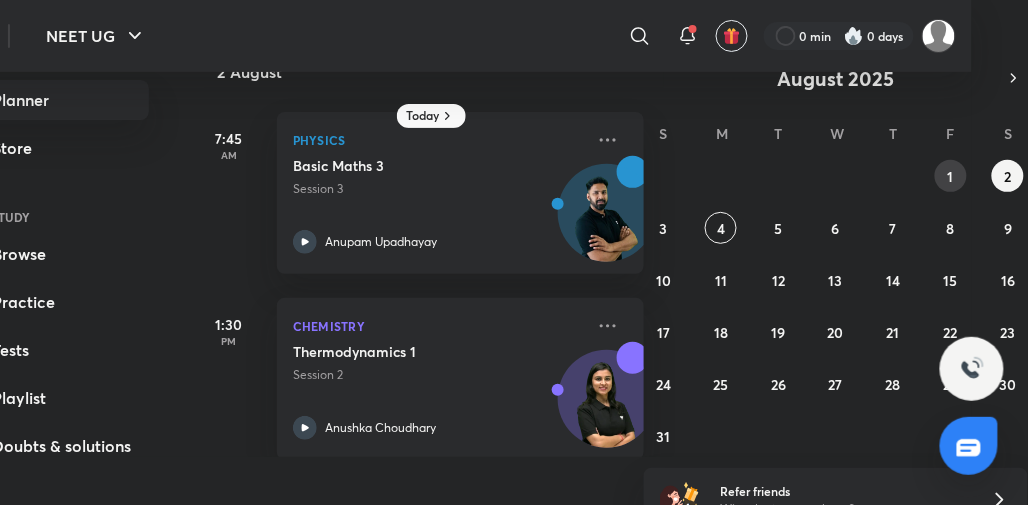 click on "1" at bounding box center [951, 176] 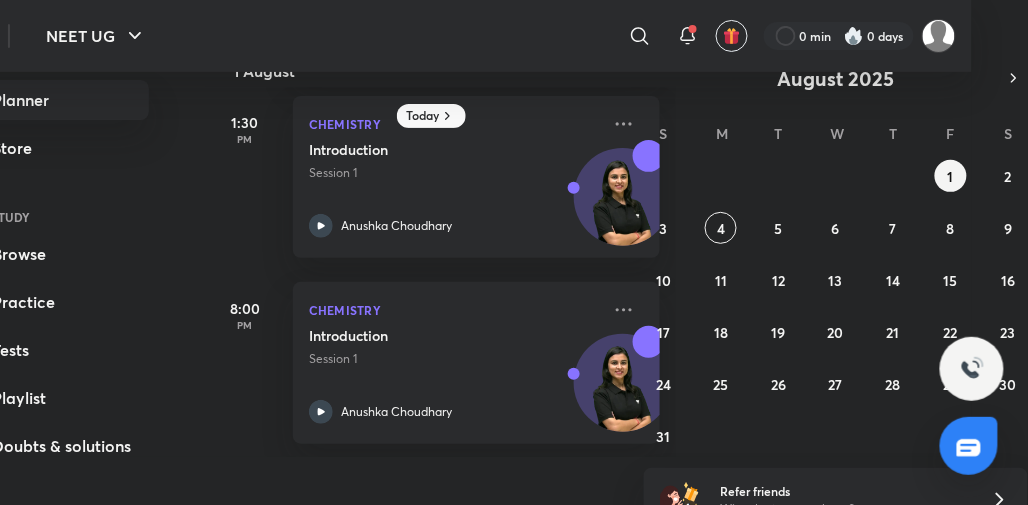scroll, scrollTop: 390, scrollLeft: 0, axis: vertical 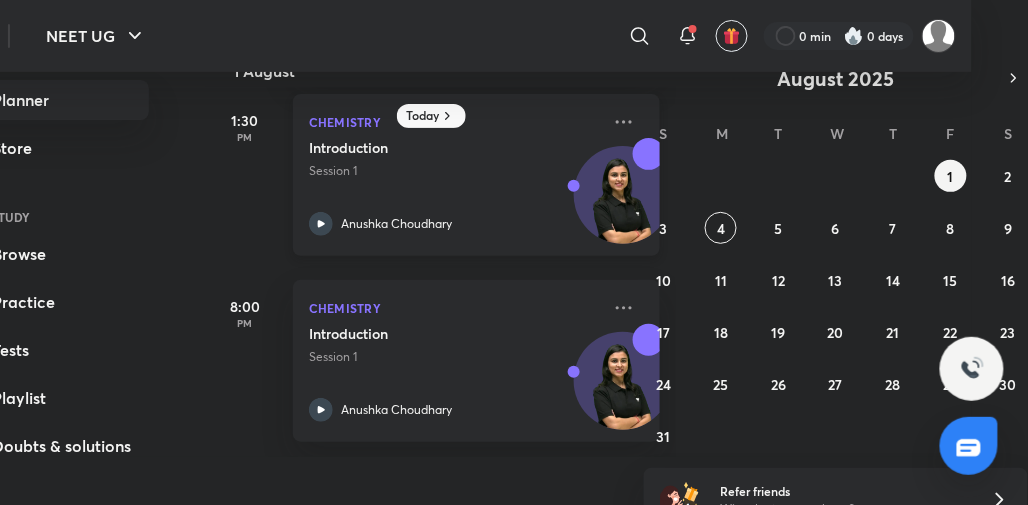 click 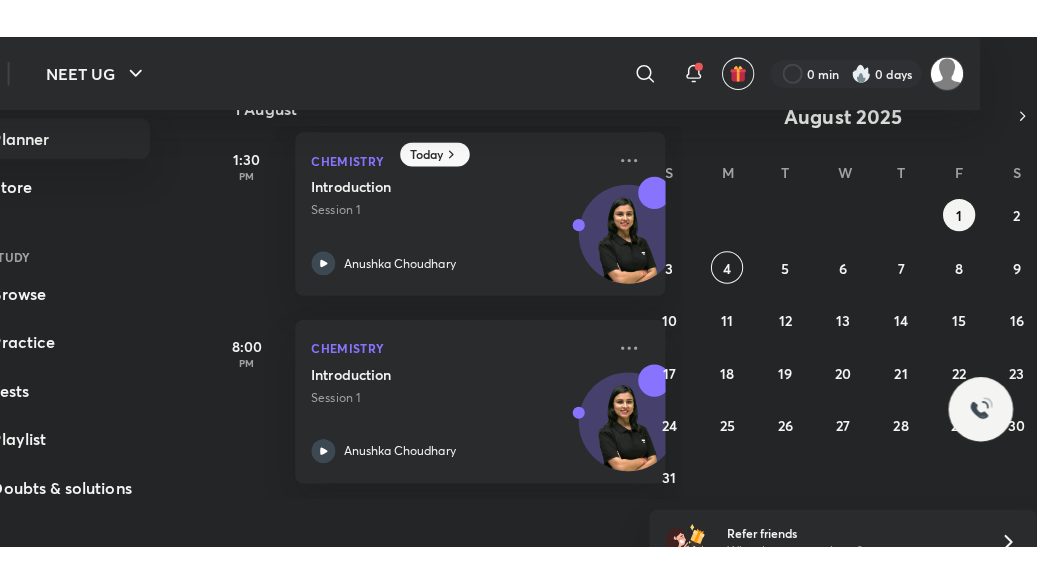 scroll, scrollTop: 15, scrollLeft: 0, axis: vertical 